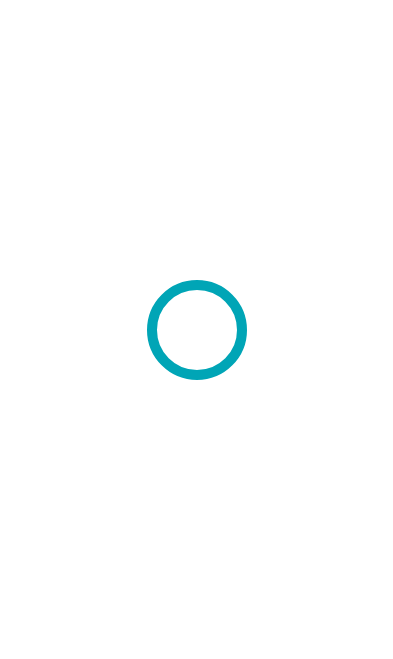 scroll, scrollTop: 0, scrollLeft: 0, axis: both 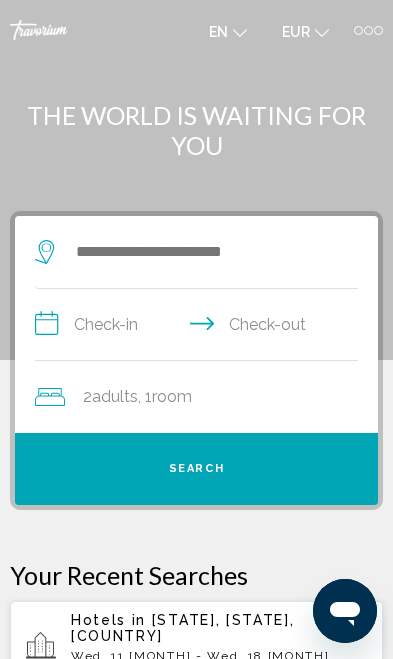 click on "[STATE], [STATE], [COUNTRY]" at bounding box center [182, 628] 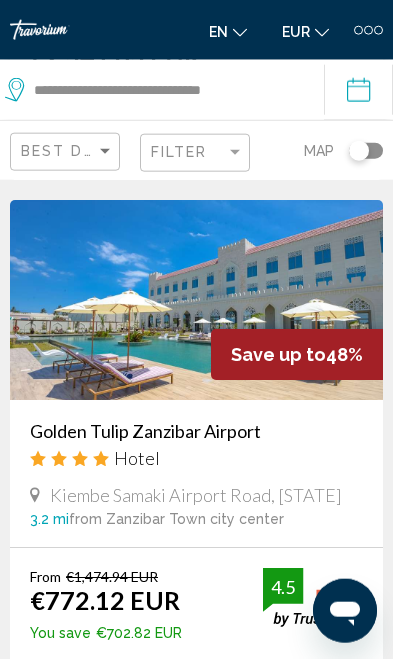 scroll, scrollTop: 2265, scrollLeft: 0, axis: vertical 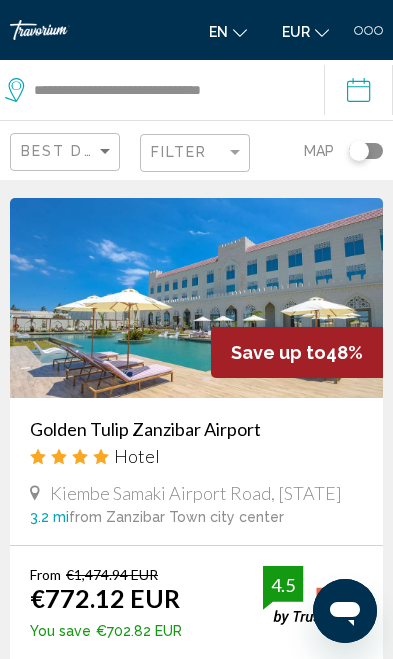 click at bounding box center [196, 298] 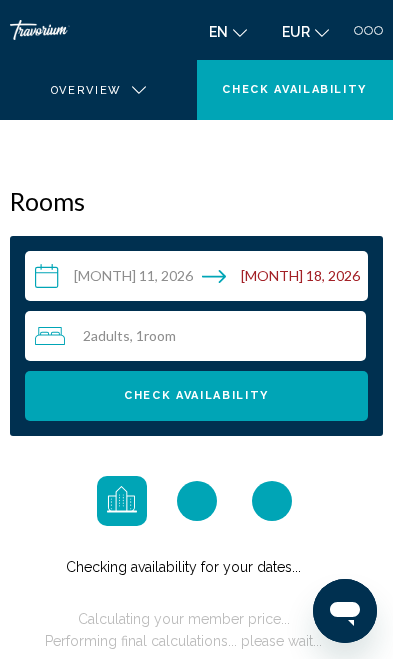 scroll, scrollTop: 0, scrollLeft: 0, axis: both 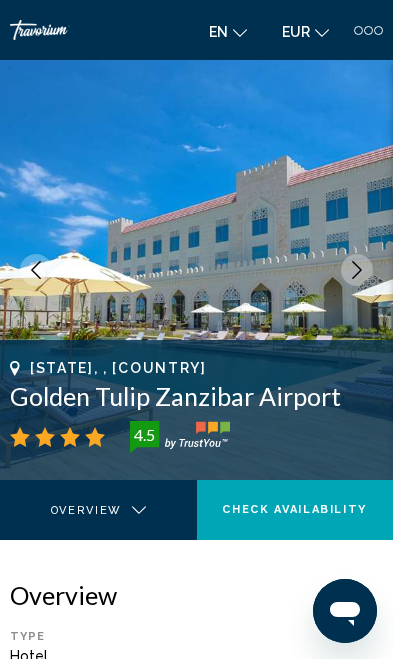 click at bounding box center (357, 270) 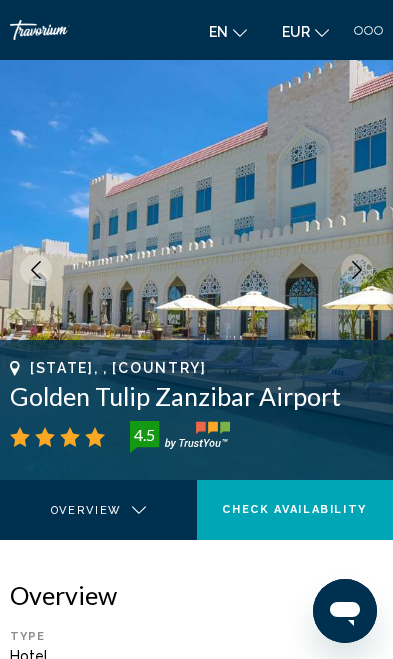 click at bounding box center [357, 270] 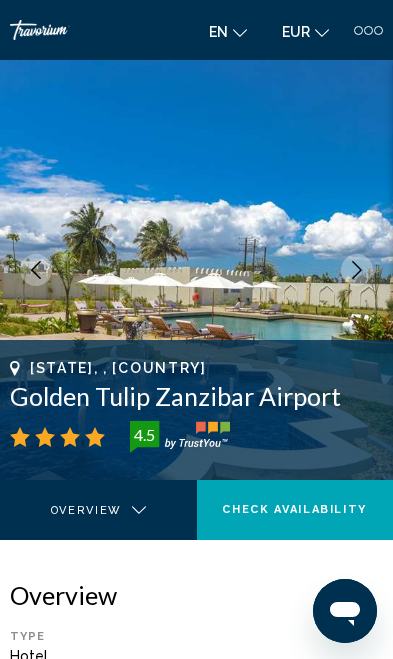 click at bounding box center (357, 270) 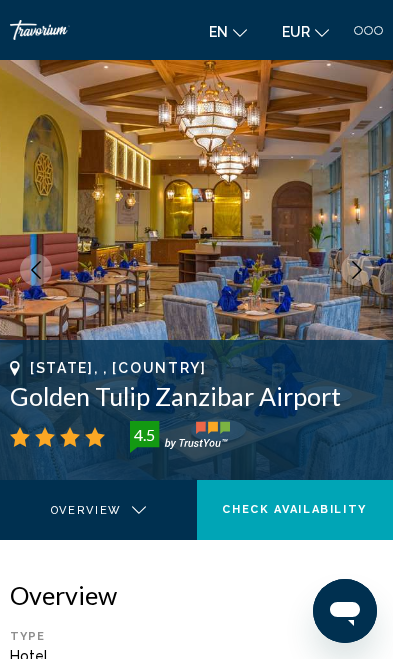 click 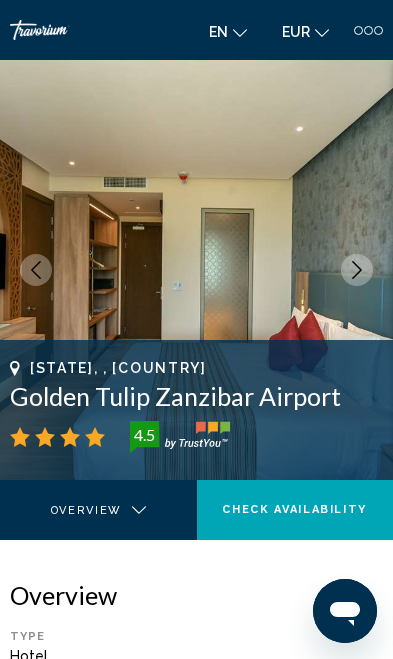 click 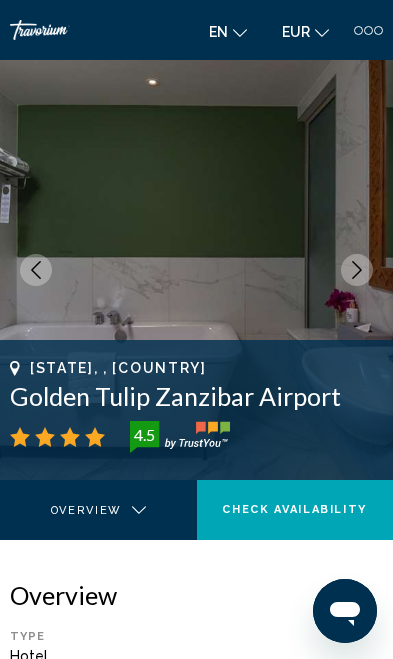 click 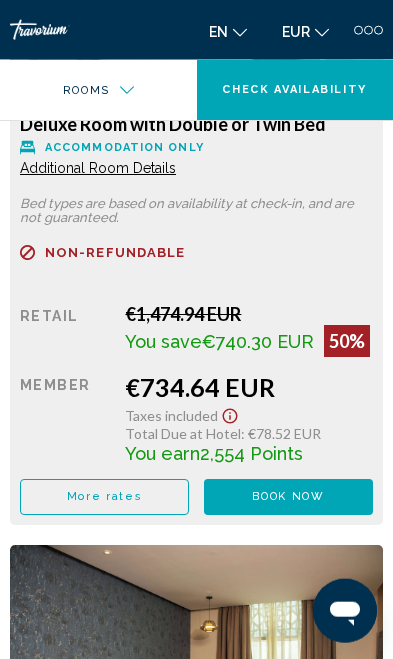 scroll, scrollTop: 2890, scrollLeft: 0, axis: vertical 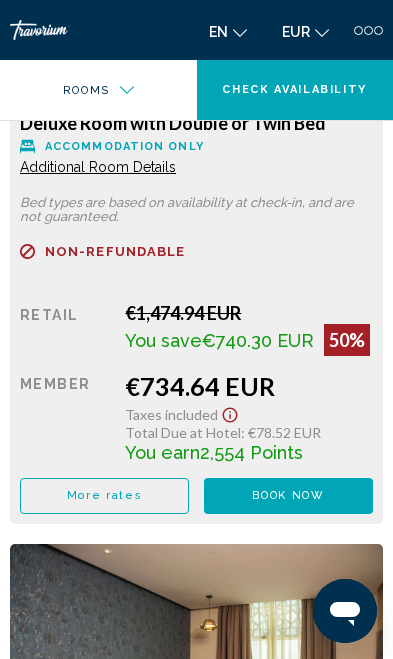 click on "More rates" at bounding box center (105, 495) 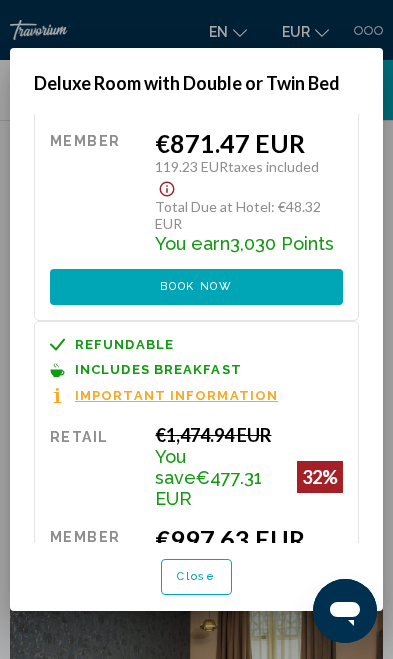 scroll, scrollTop: 979, scrollLeft: 0, axis: vertical 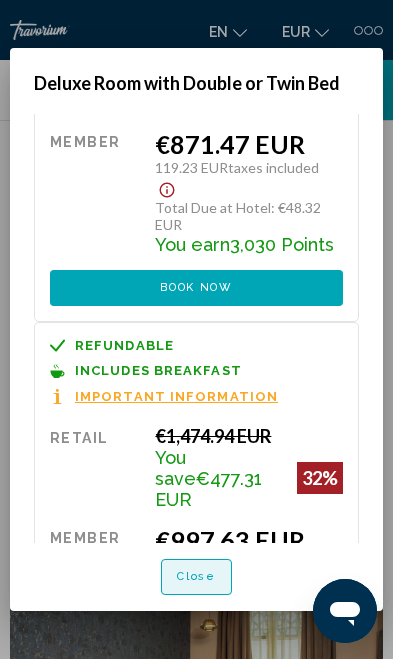 click on "Close" at bounding box center [196, 576] 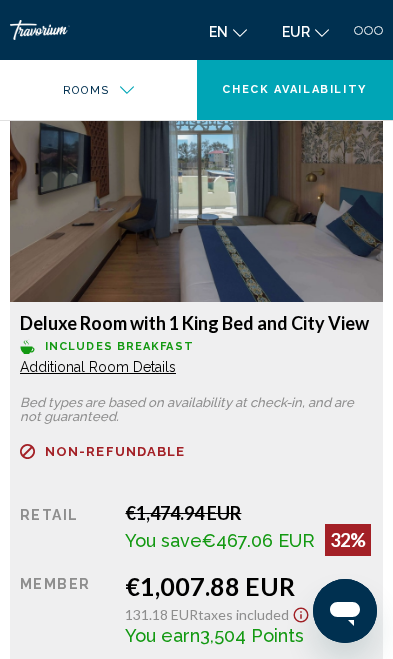 scroll, scrollTop: 4078, scrollLeft: 0, axis: vertical 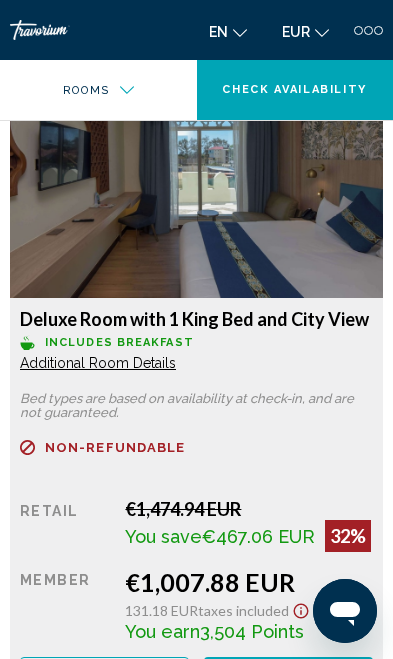 click on "More rates" at bounding box center (105, -693) 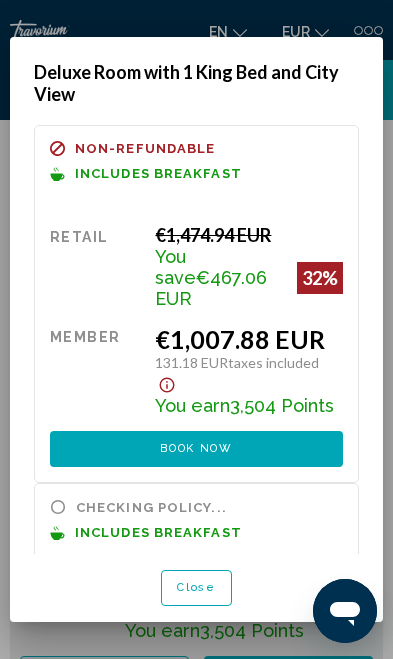 scroll, scrollTop: 0, scrollLeft: 0, axis: both 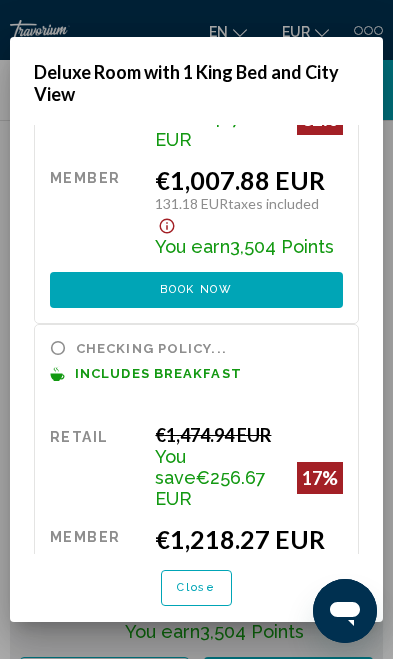 click on "Close" at bounding box center [196, 587] 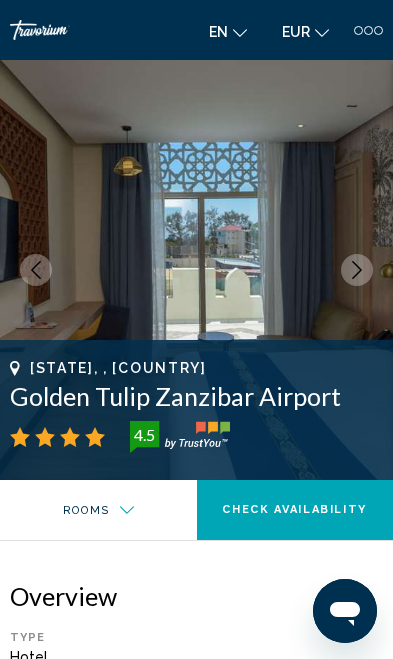 scroll, scrollTop: 4078, scrollLeft: 0, axis: vertical 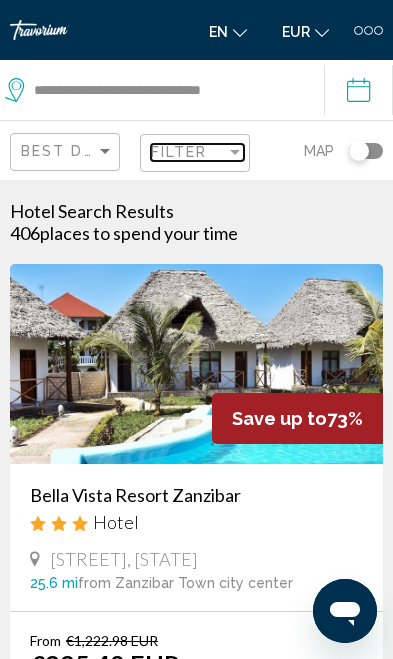 click on "Filter" at bounding box center (188, 152) 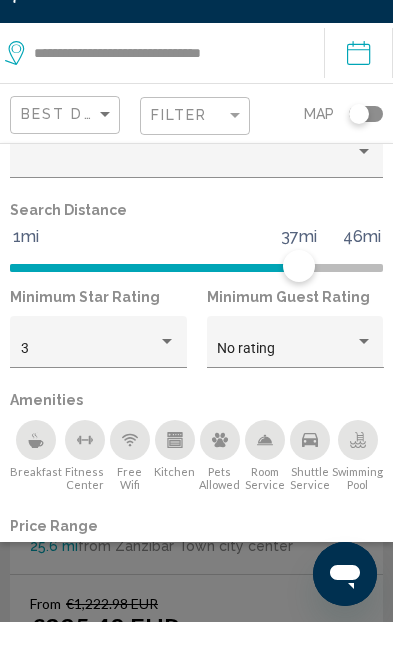 scroll, scrollTop: 183, scrollLeft: 0, axis: vertical 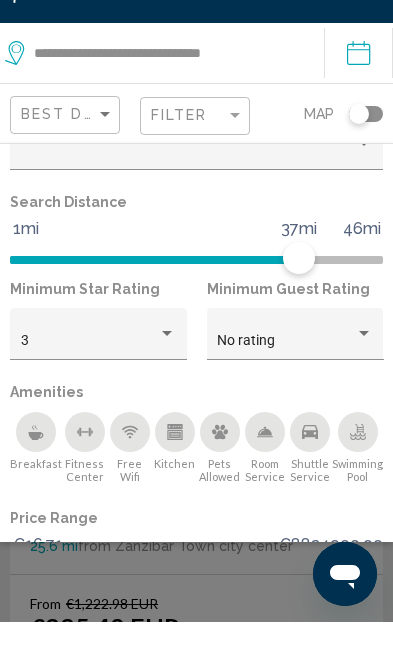 click on "3" at bounding box center [90, 378] 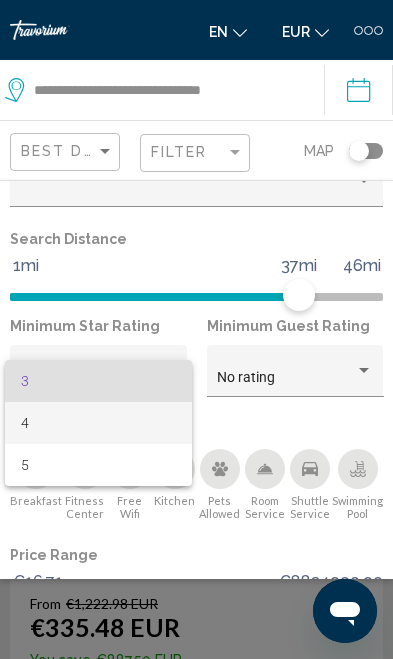 click on "4" at bounding box center [99, 423] 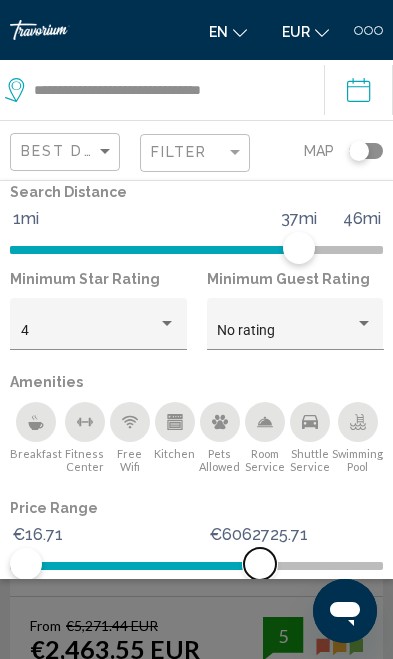 scroll, scrollTop: 229, scrollLeft: 0, axis: vertical 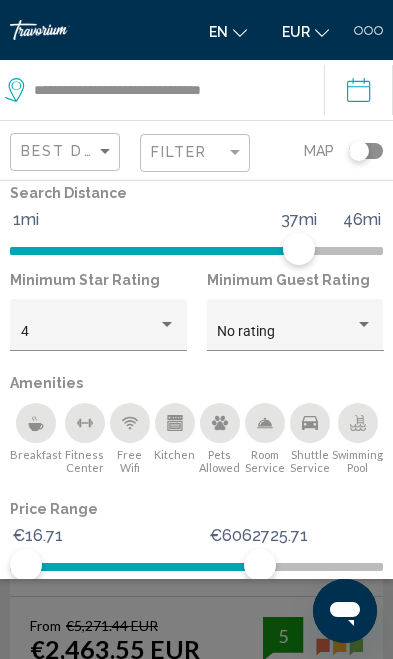 click on "Show Results" 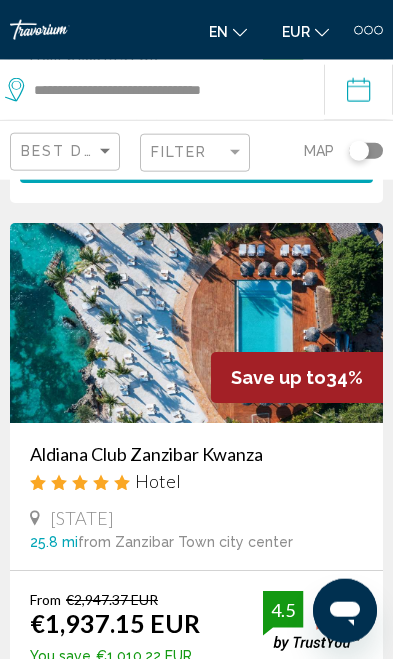 scroll, scrollTop: 5006, scrollLeft: 0, axis: vertical 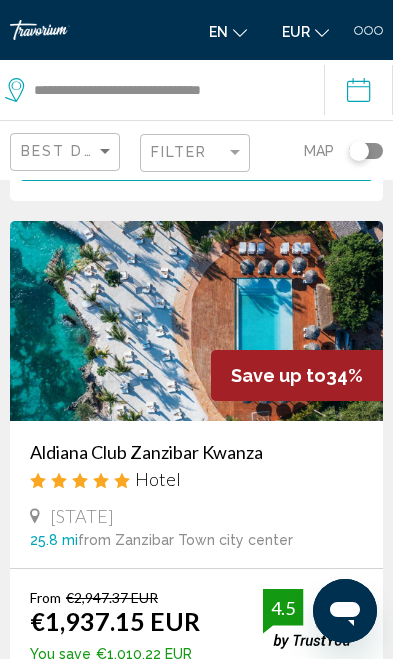 click at bounding box center (196, 321) 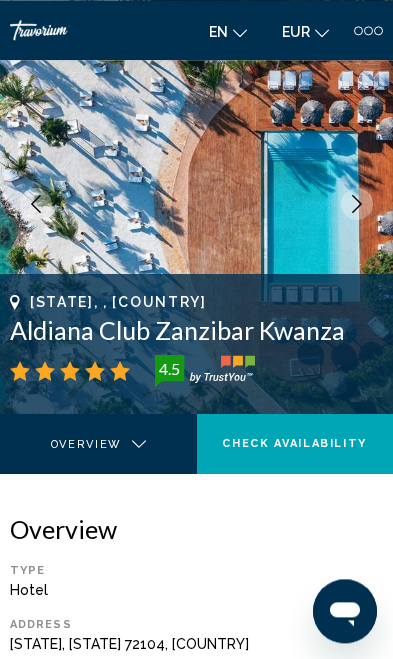 scroll, scrollTop: 0, scrollLeft: 0, axis: both 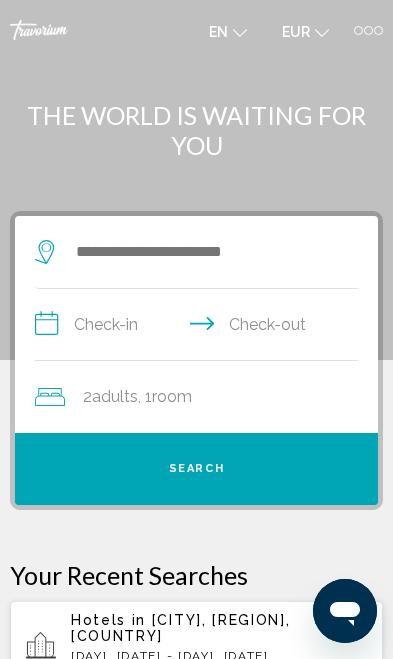 click on "Hotels in    Zanzibar Town, Zanzibar, Tanzania" at bounding box center [219, 628] 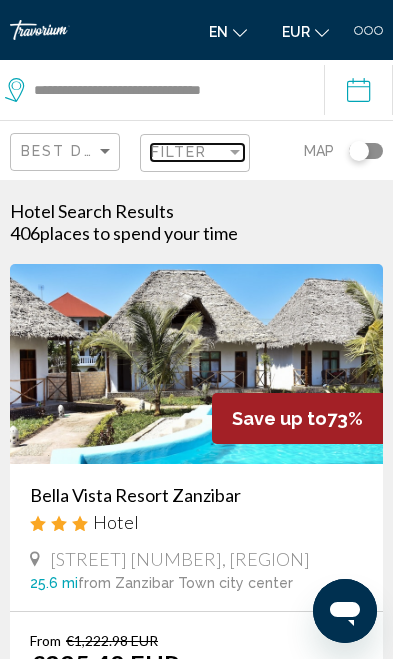 click on "Filter" at bounding box center (179, 152) 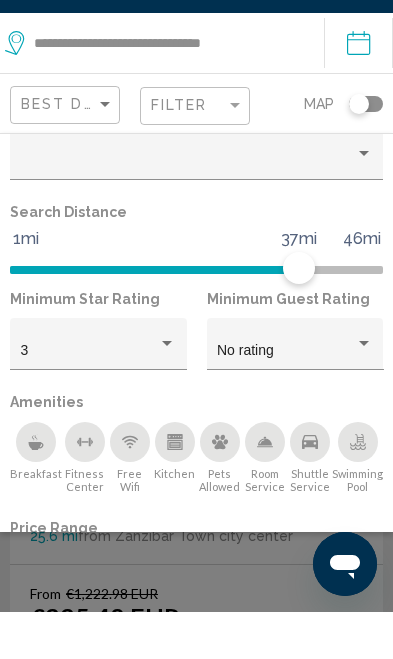 scroll, scrollTop: 164, scrollLeft: 0, axis: vertical 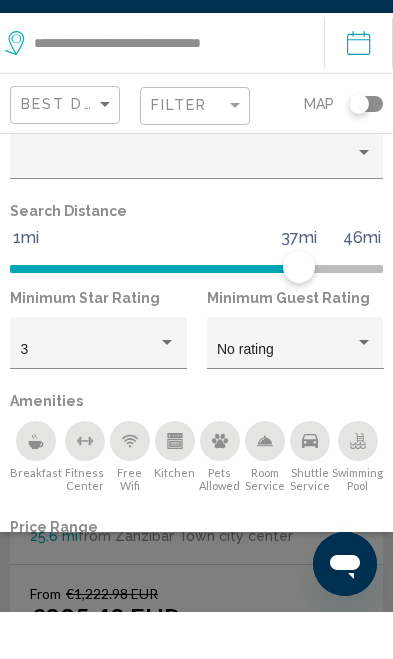 click on "3" at bounding box center [90, 397] 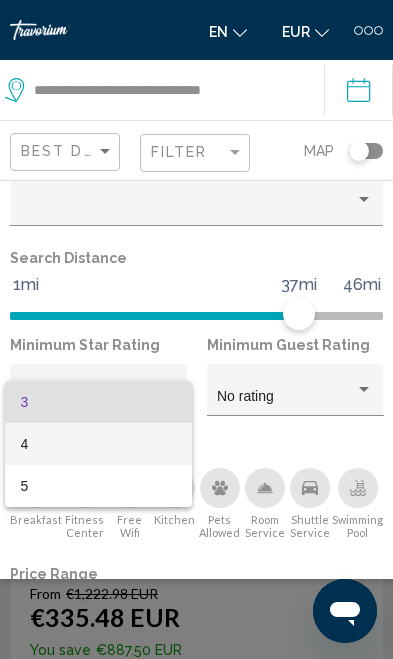 click on "4" at bounding box center (99, 444) 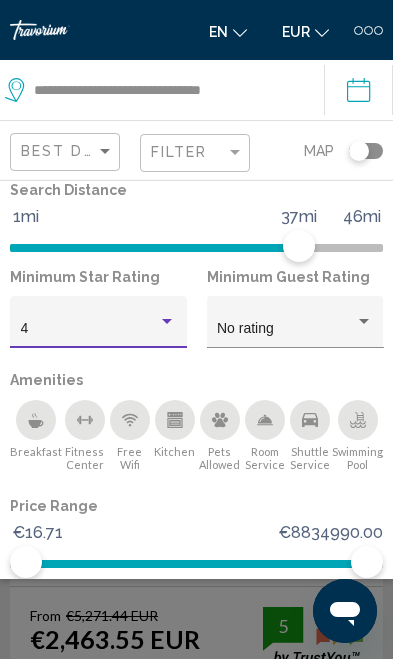 scroll, scrollTop: 231, scrollLeft: 0, axis: vertical 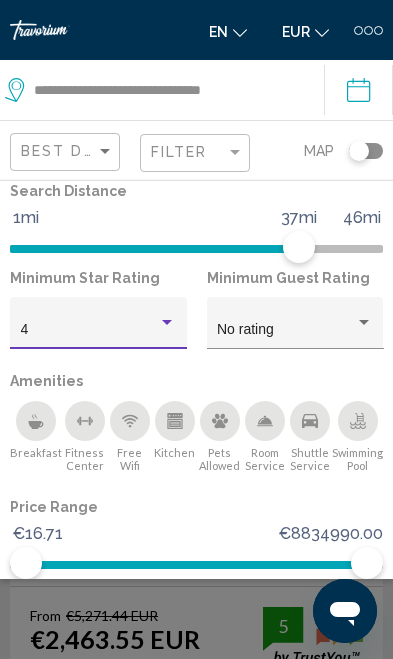 click on "Show Results" 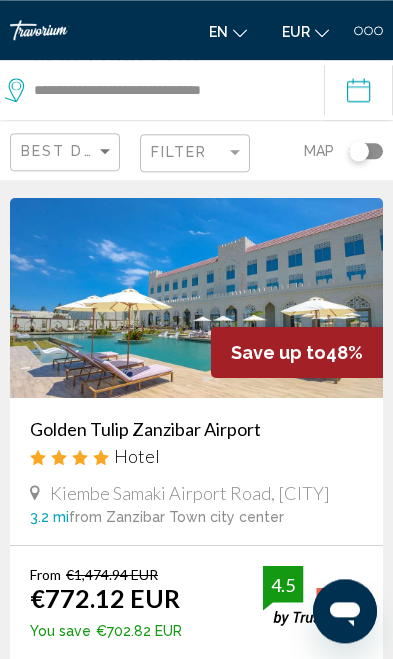 scroll, scrollTop: 1165, scrollLeft: 0, axis: vertical 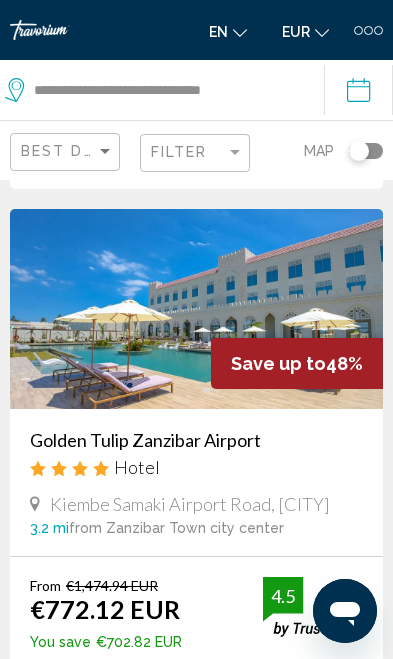 click on "Save up to" at bounding box center (278, 363) 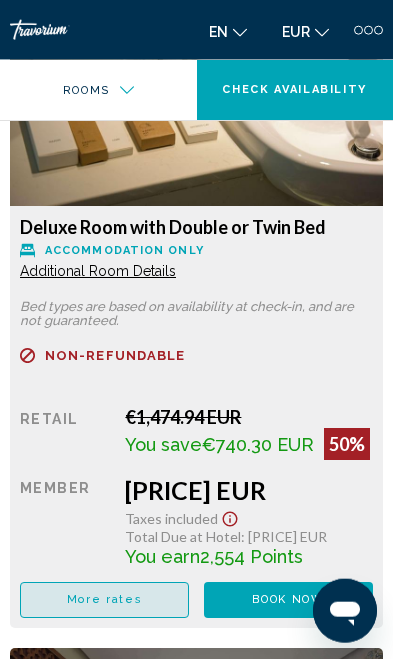 scroll, scrollTop: 0, scrollLeft: 0, axis: both 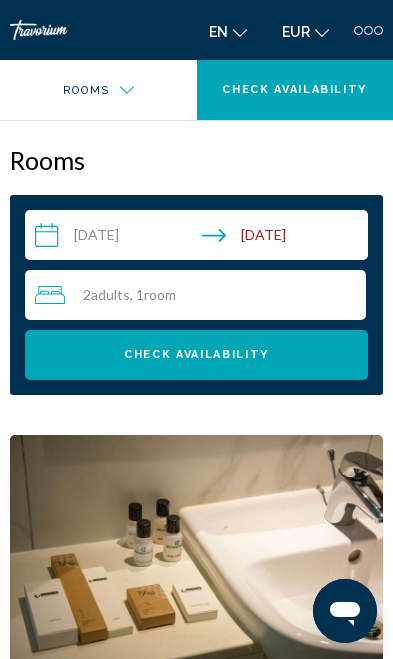 click on "More rates" at bounding box center (104, 1079) 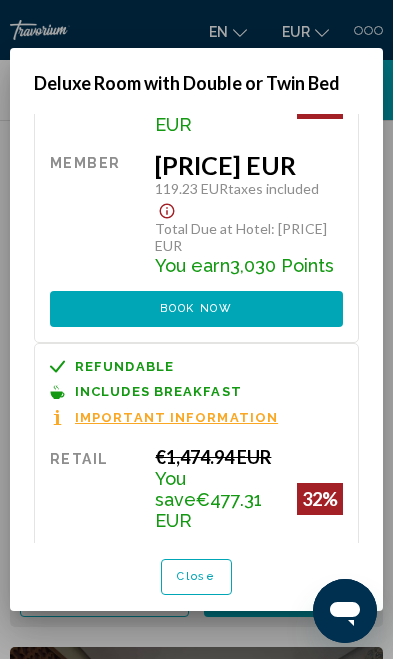 scroll, scrollTop: 979, scrollLeft: 0, axis: vertical 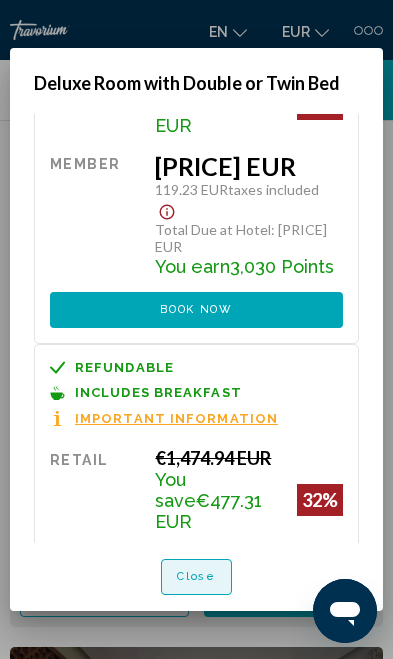click on "Close" at bounding box center [196, 576] 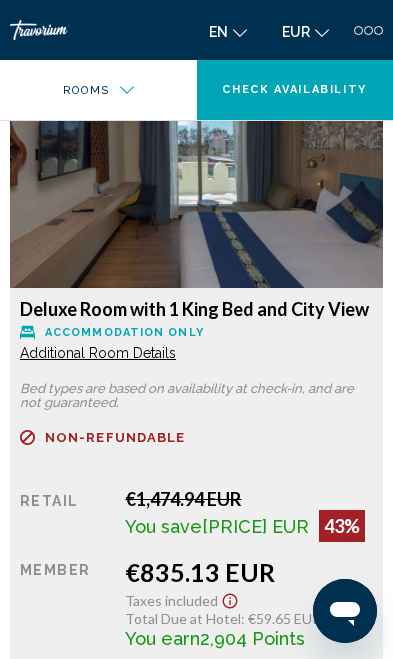 scroll, scrollTop: 3442, scrollLeft: 0, axis: vertical 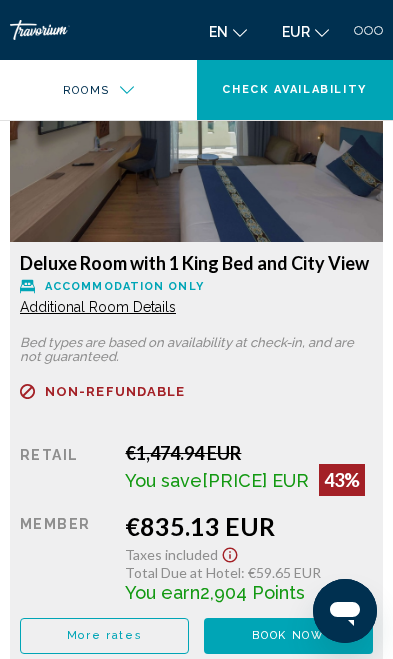 click on "More rates" at bounding box center (105, -57) 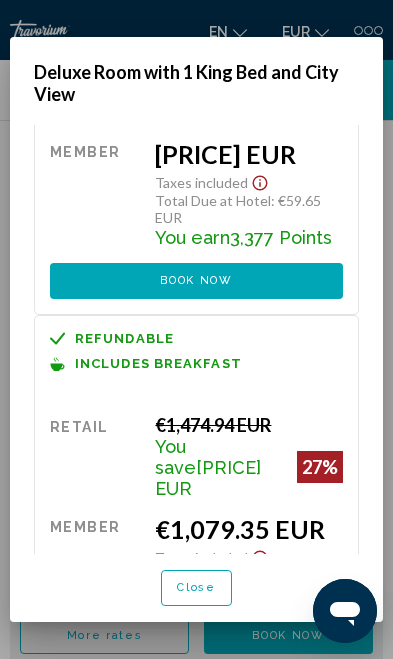 scroll, scrollTop: 975, scrollLeft: 0, axis: vertical 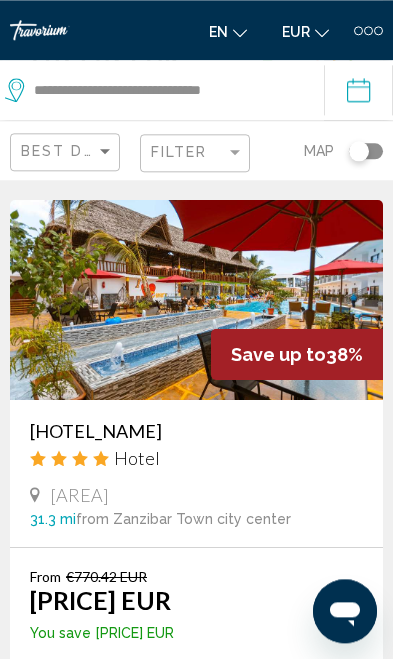 click at bounding box center [196, 300] 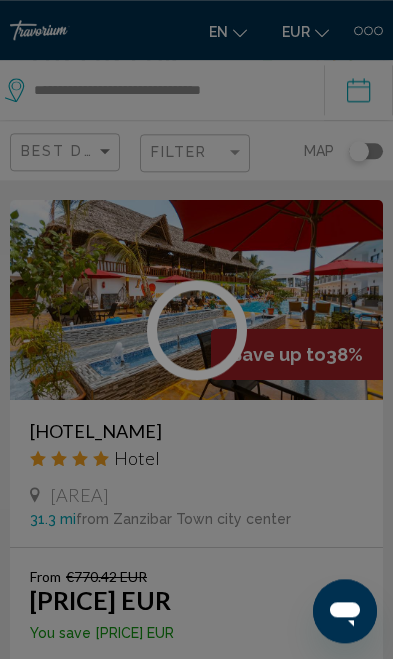 scroll, scrollTop: 3373, scrollLeft: 0, axis: vertical 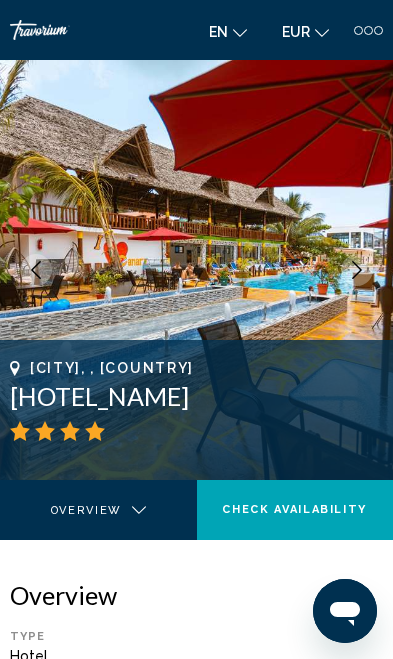 click 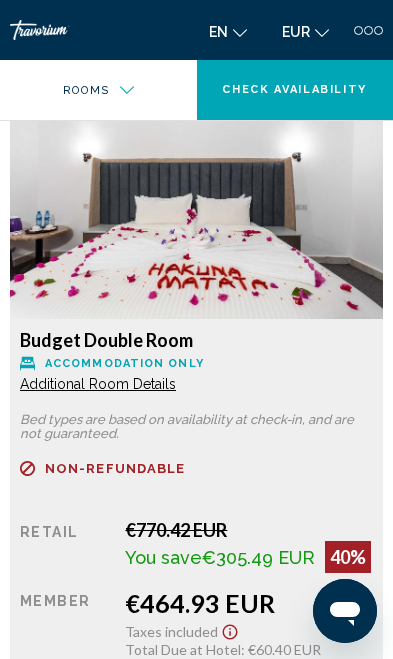scroll, scrollTop: 3408, scrollLeft: 0, axis: vertical 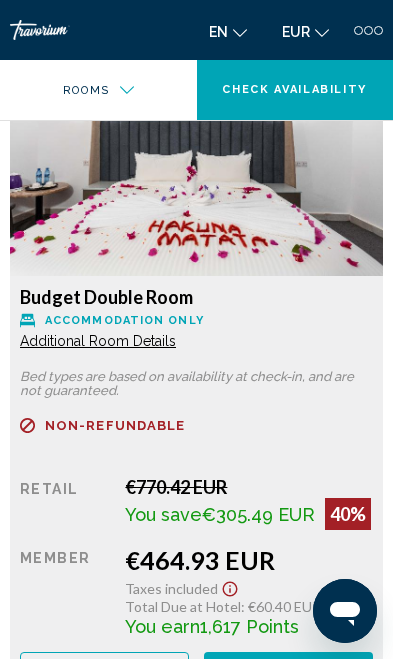 click on "More rates" at bounding box center (105, -23) 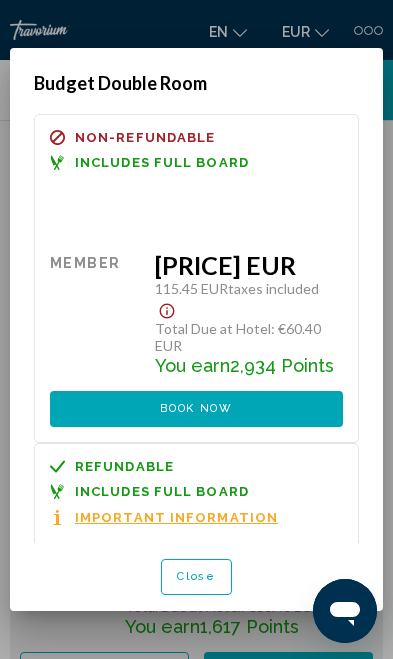 scroll, scrollTop: 2353, scrollLeft: 0, axis: vertical 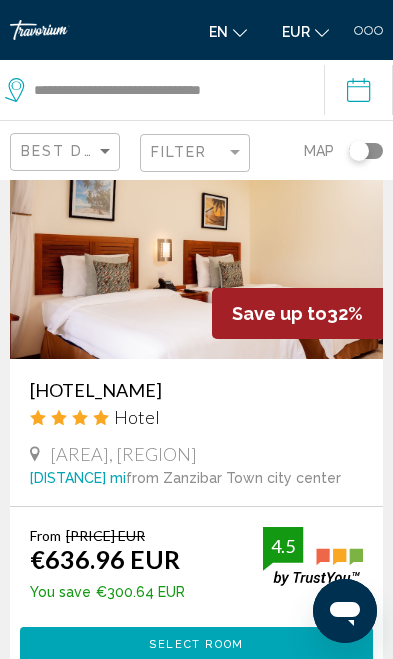 click on "Save up to" at bounding box center (279, 313) 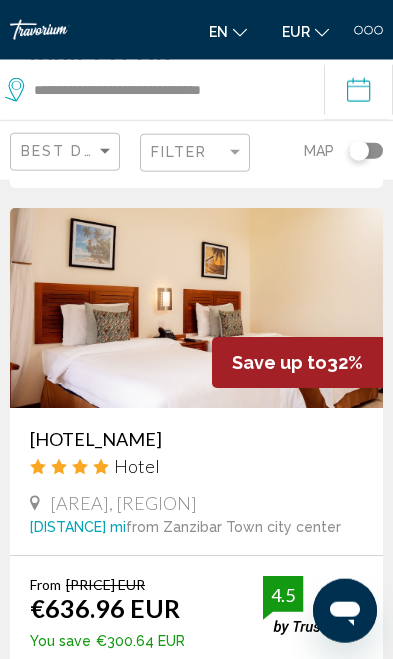 scroll, scrollTop: 6109, scrollLeft: 0, axis: vertical 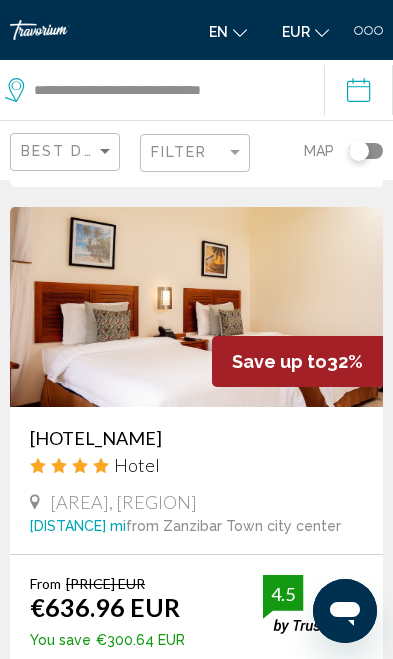 click at bounding box center [196, 307] 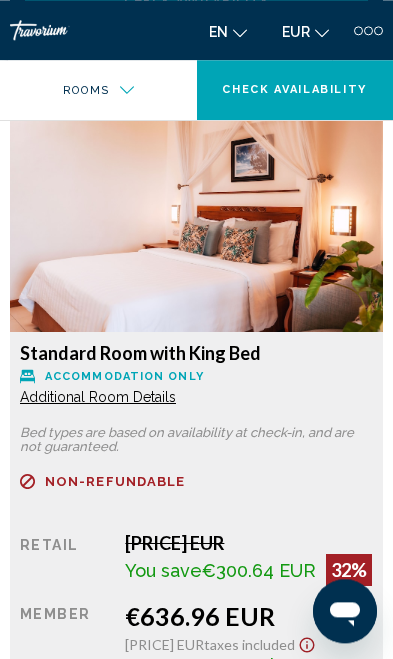 scroll, scrollTop: 2572, scrollLeft: 0, axis: vertical 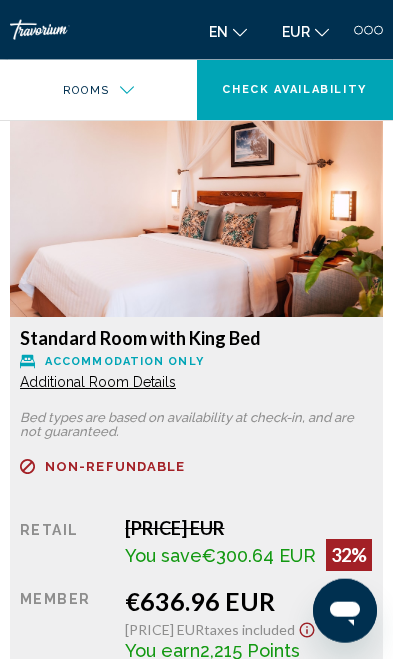 click on "More rates" at bounding box center (104, 694) 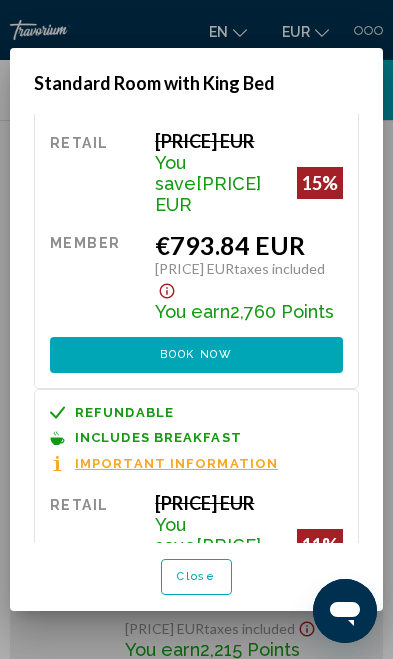 scroll, scrollTop: 843, scrollLeft: 0, axis: vertical 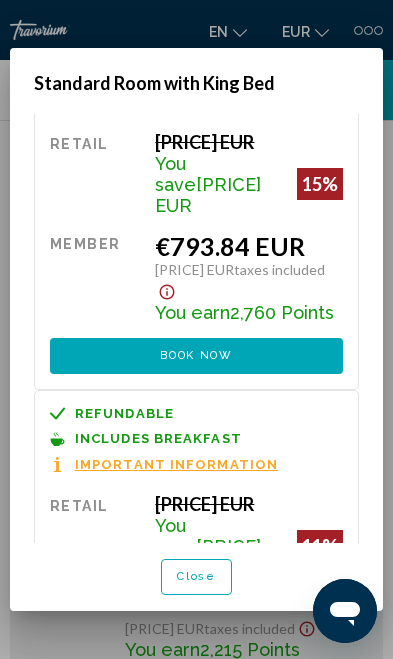 click on "Close" at bounding box center (196, 576) 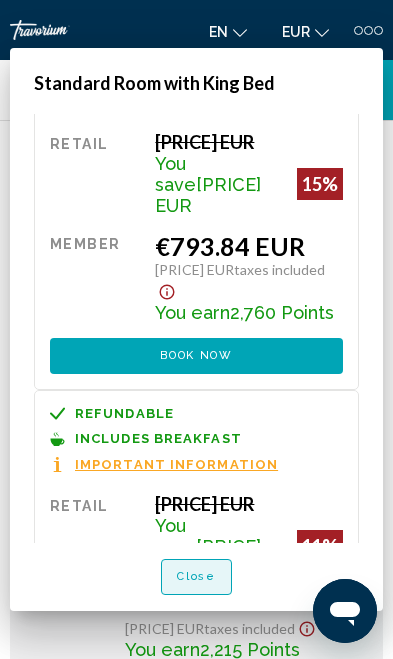 scroll, scrollTop: 2573, scrollLeft: 0, axis: vertical 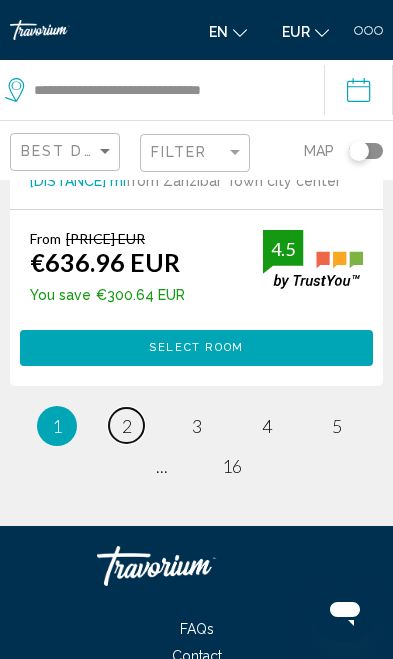 click on "2" at bounding box center [127, 426] 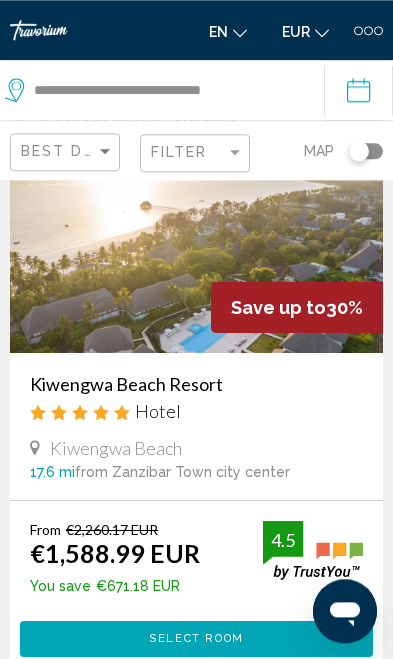 scroll, scrollTop: 93, scrollLeft: 0, axis: vertical 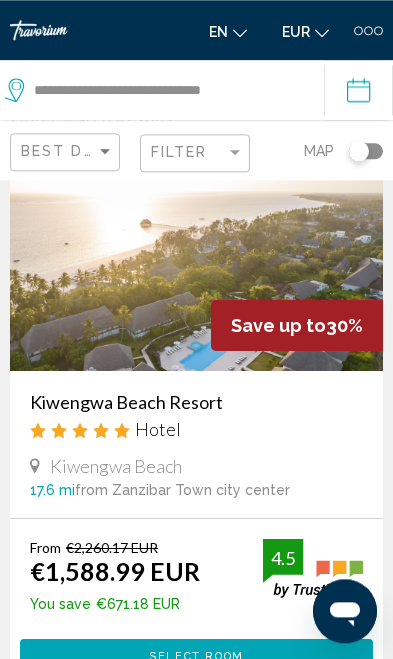 click on "Save up to  30%" at bounding box center [297, 325] 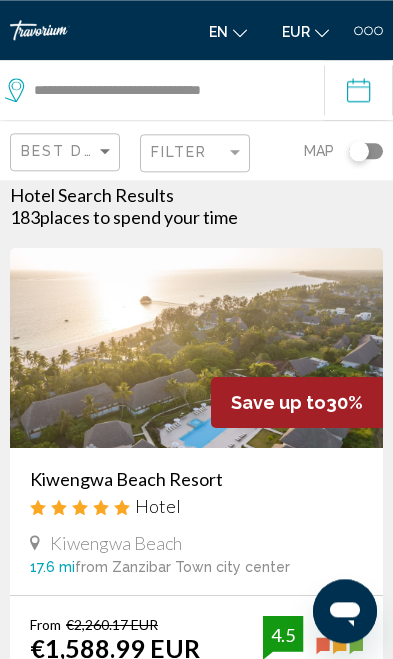 scroll, scrollTop: 16, scrollLeft: 0, axis: vertical 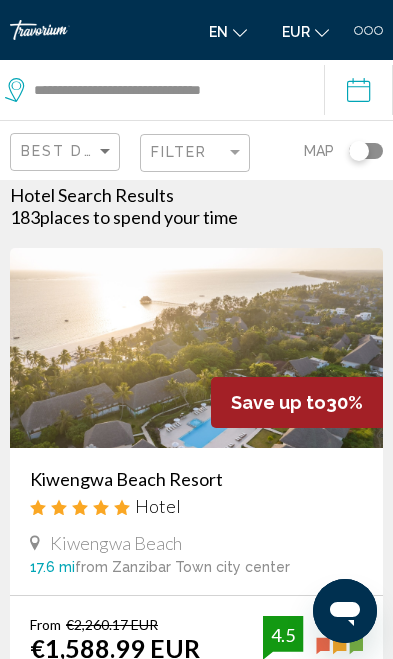 click at bounding box center (196, 348) 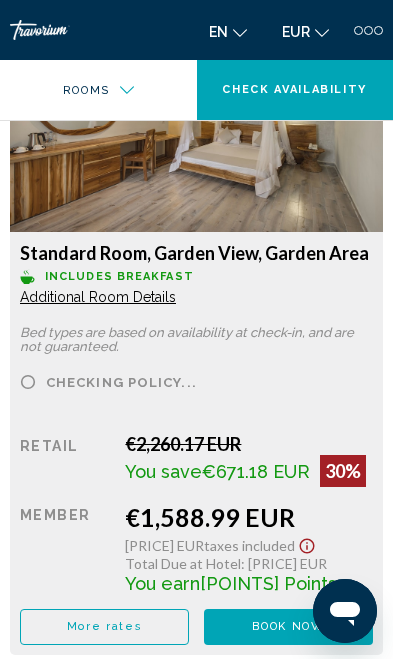 scroll, scrollTop: 2772, scrollLeft: 0, axis: vertical 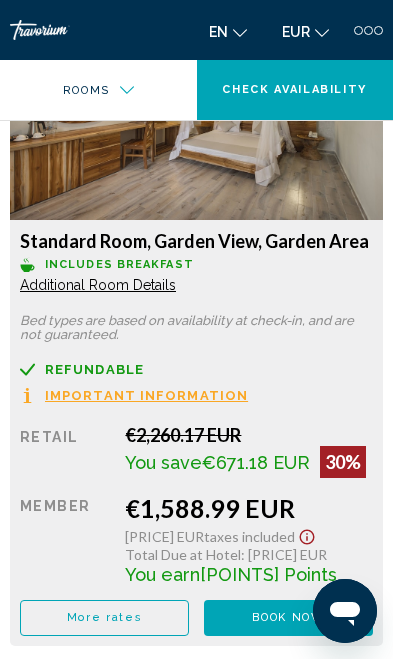 click on "More rates" at bounding box center [104, 618] 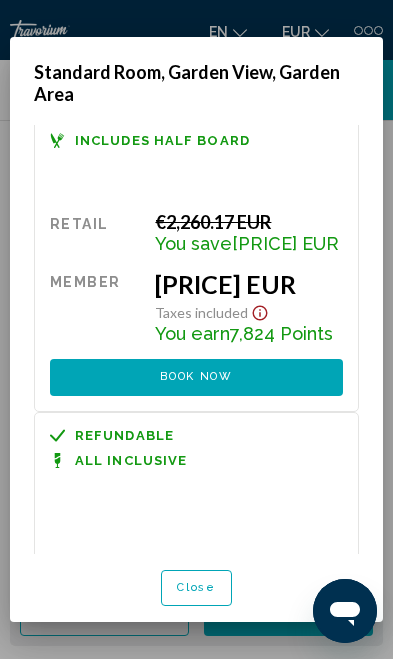 scroll, scrollTop: 466, scrollLeft: 0, axis: vertical 